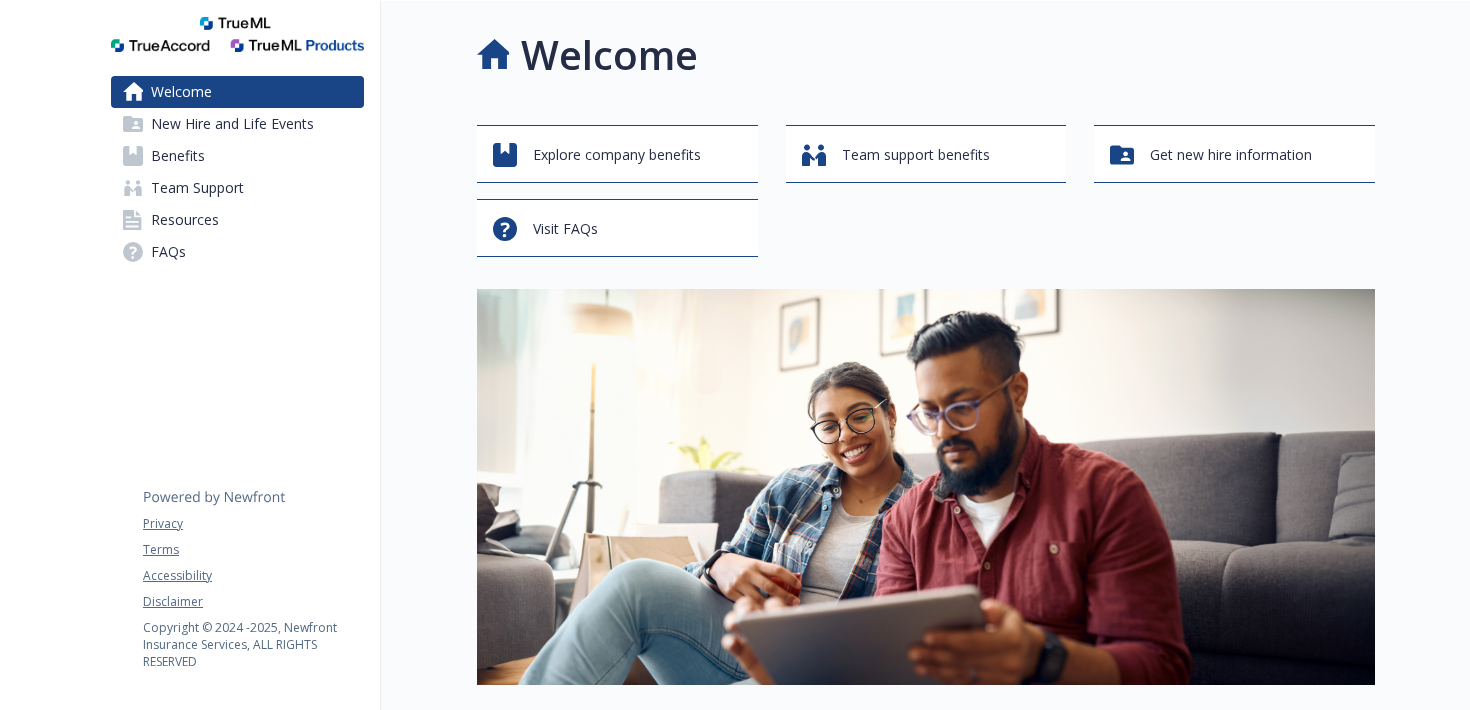 scroll, scrollTop: 0, scrollLeft: 0, axis: both 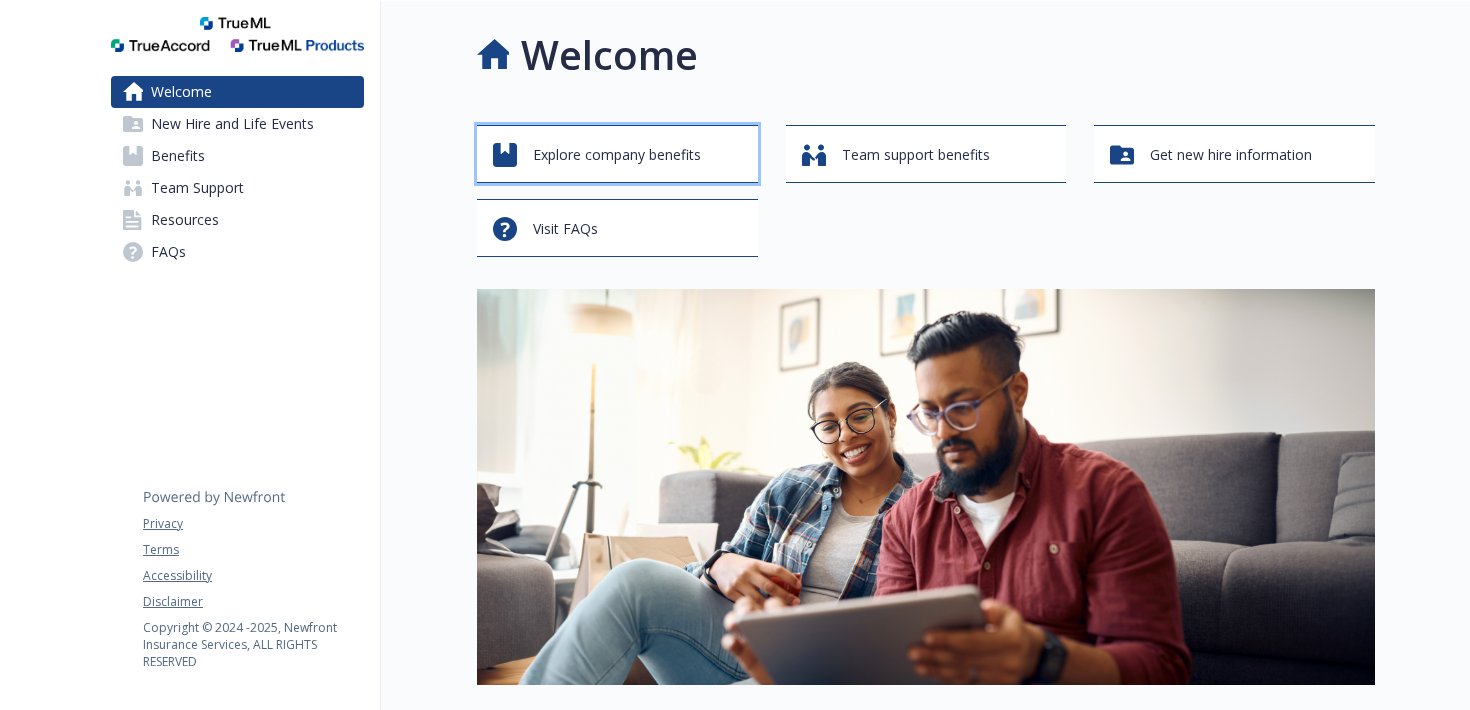 click on "Explore company benefits" at bounding box center (617, 155) 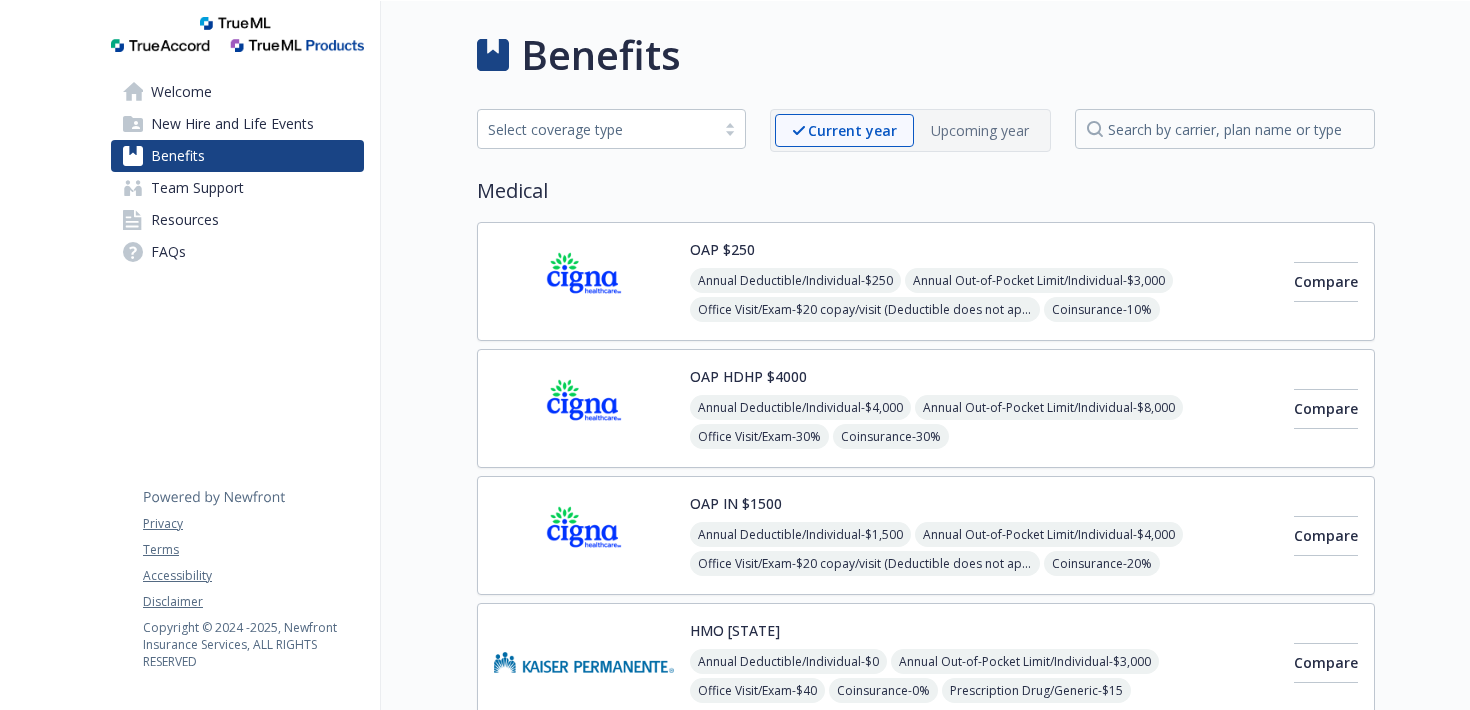 click on "Welcome" at bounding box center (181, 92) 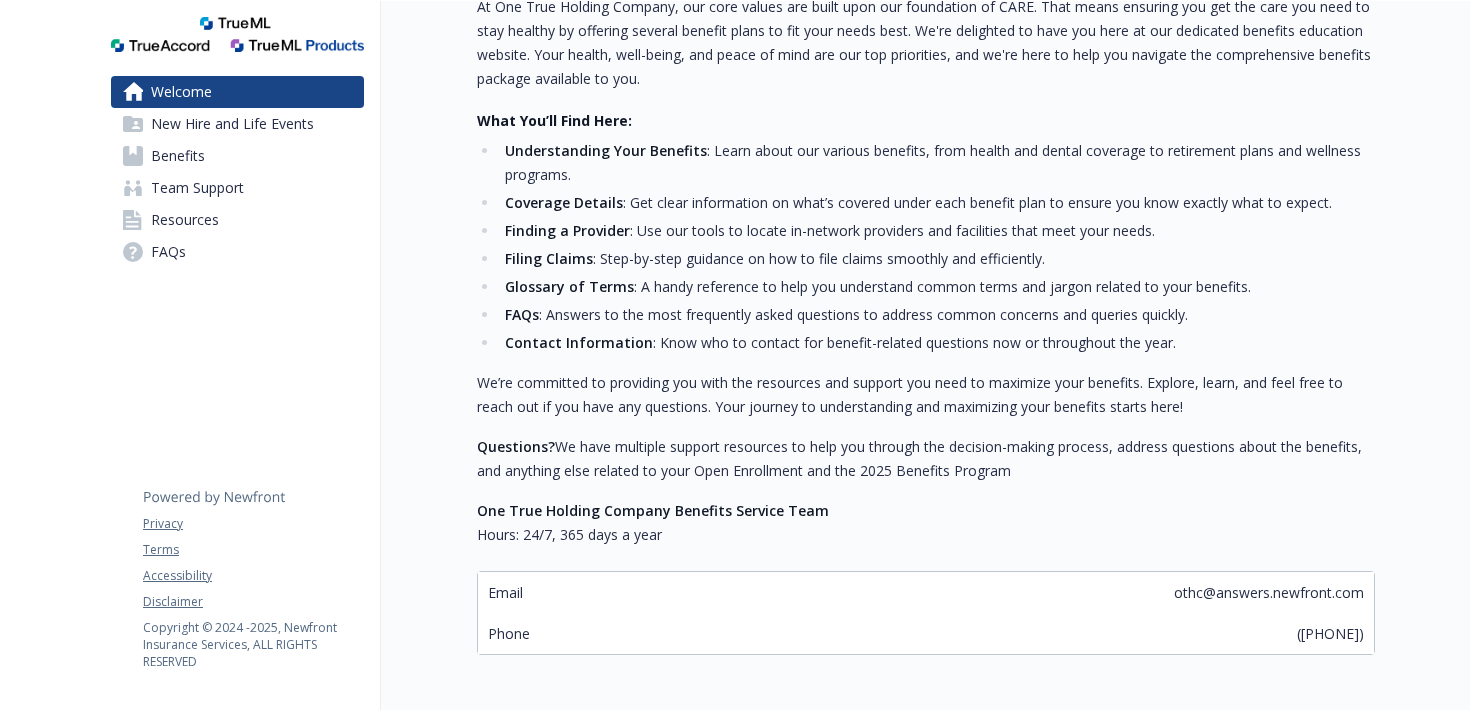 scroll, scrollTop: 811, scrollLeft: 0, axis: vertical 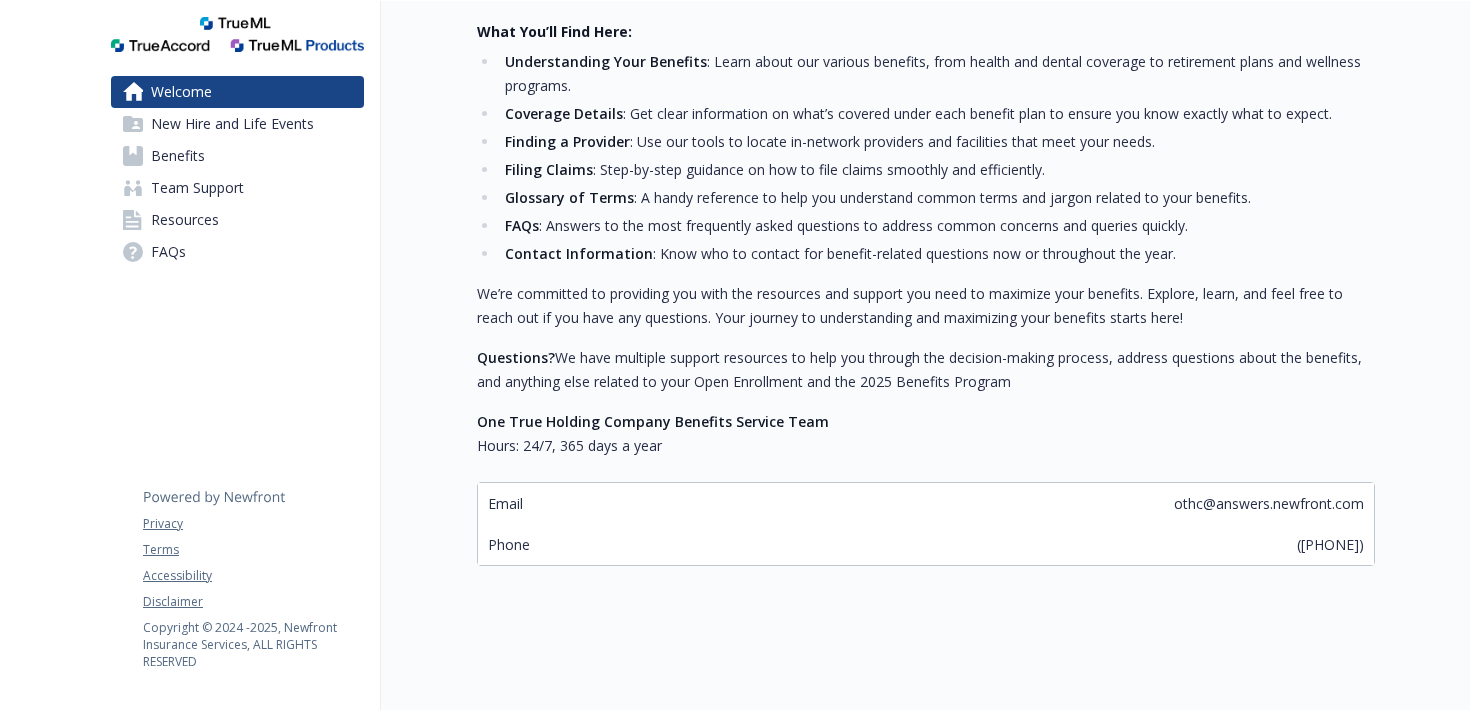 click on "New Hire and Life Events" at bounding box center (232, 124) 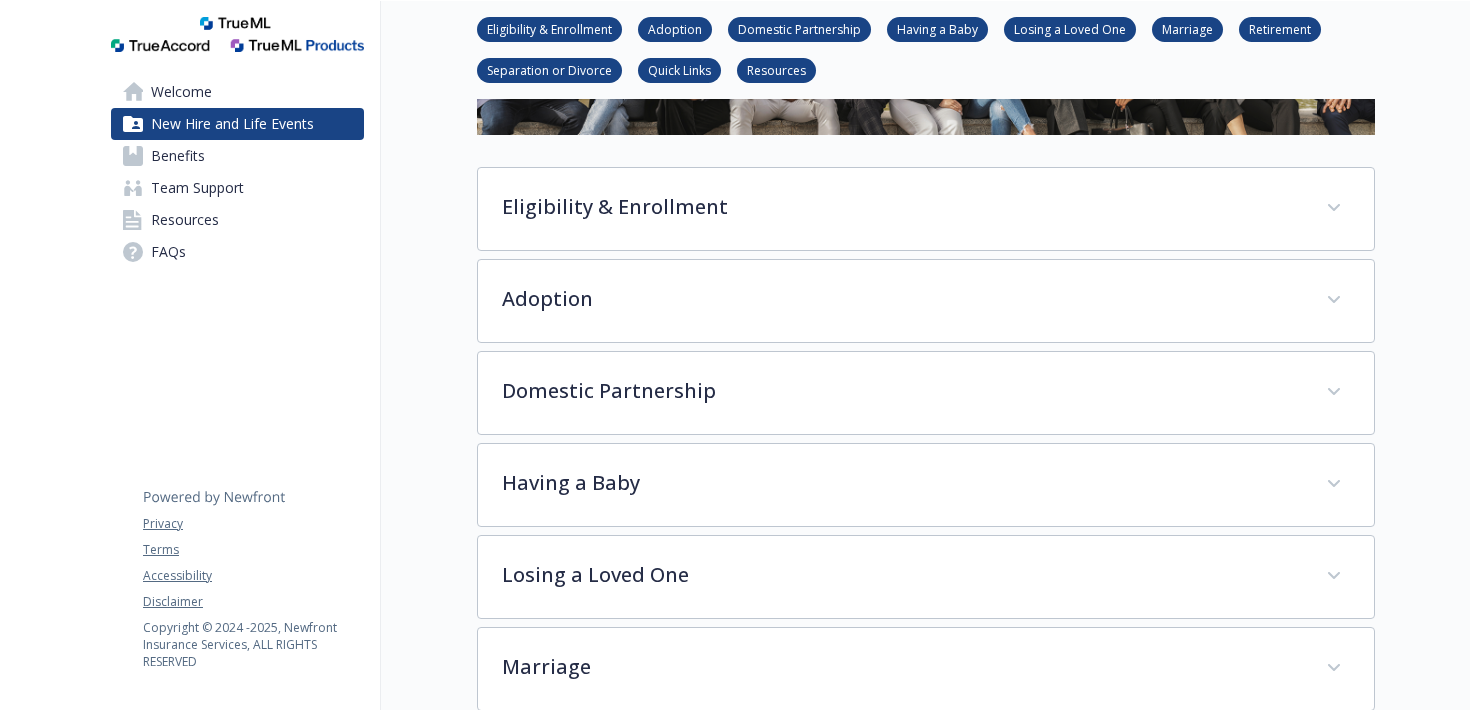 scroll, scrollTop: 228, scrollLeft: 0, axis: vertical 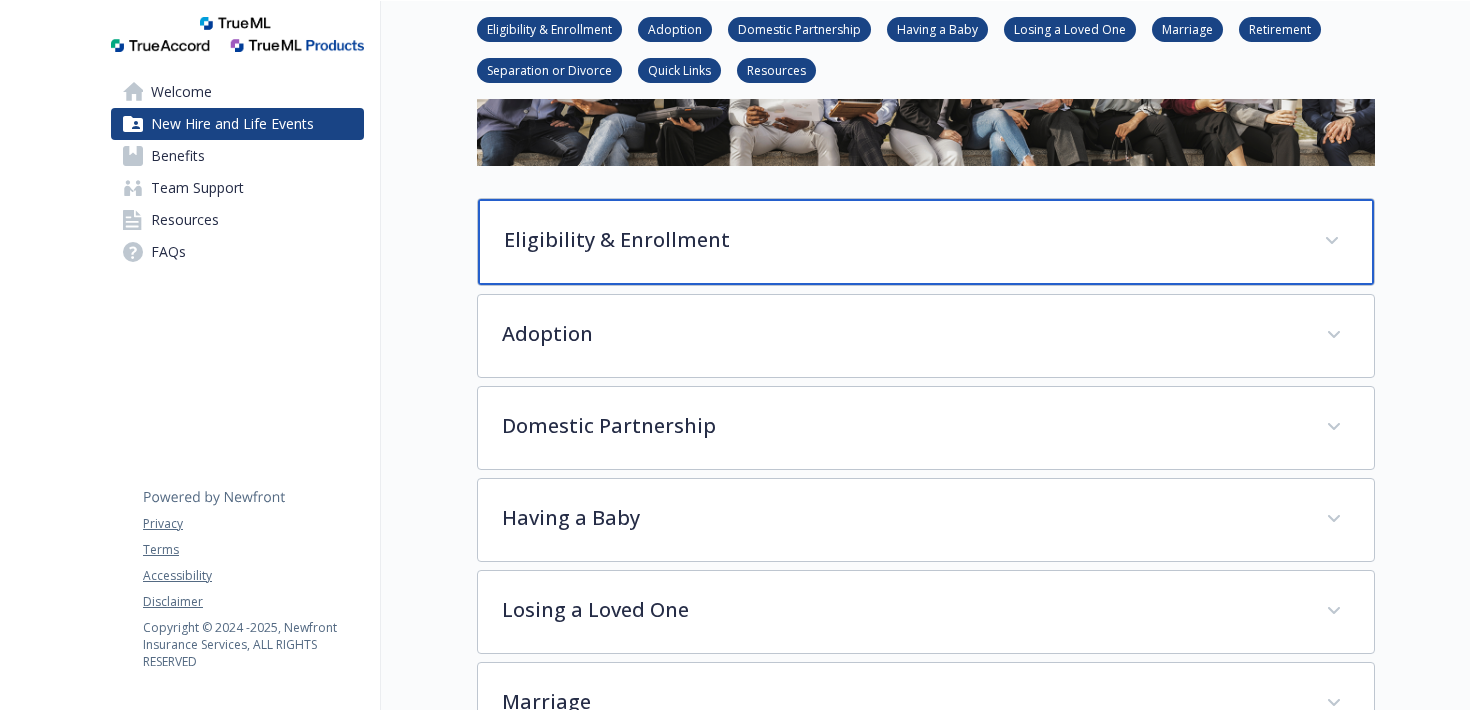 click on "Eligibility & Enrollment" at bounding box center [902, 240] 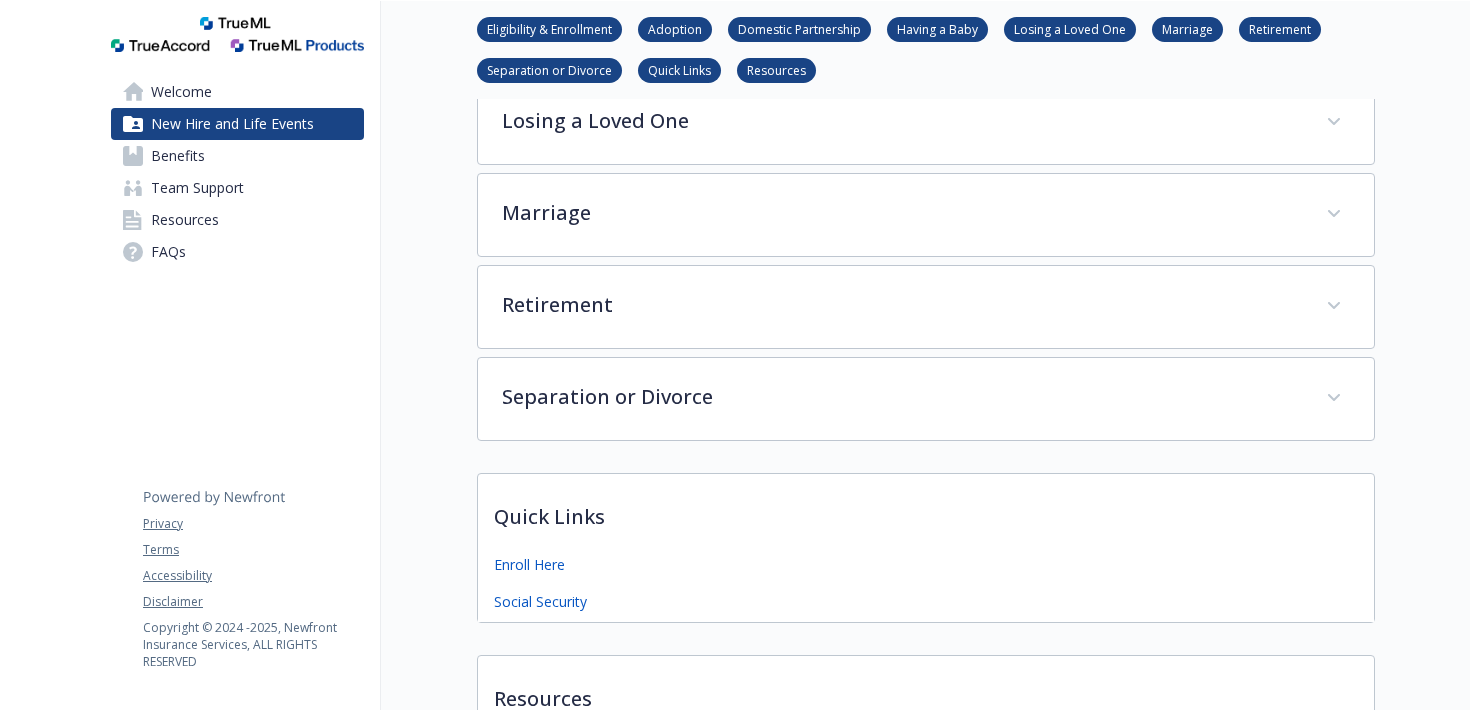 scroll, scrollTop: 1678, scrollLeft: 0, axis: vertical 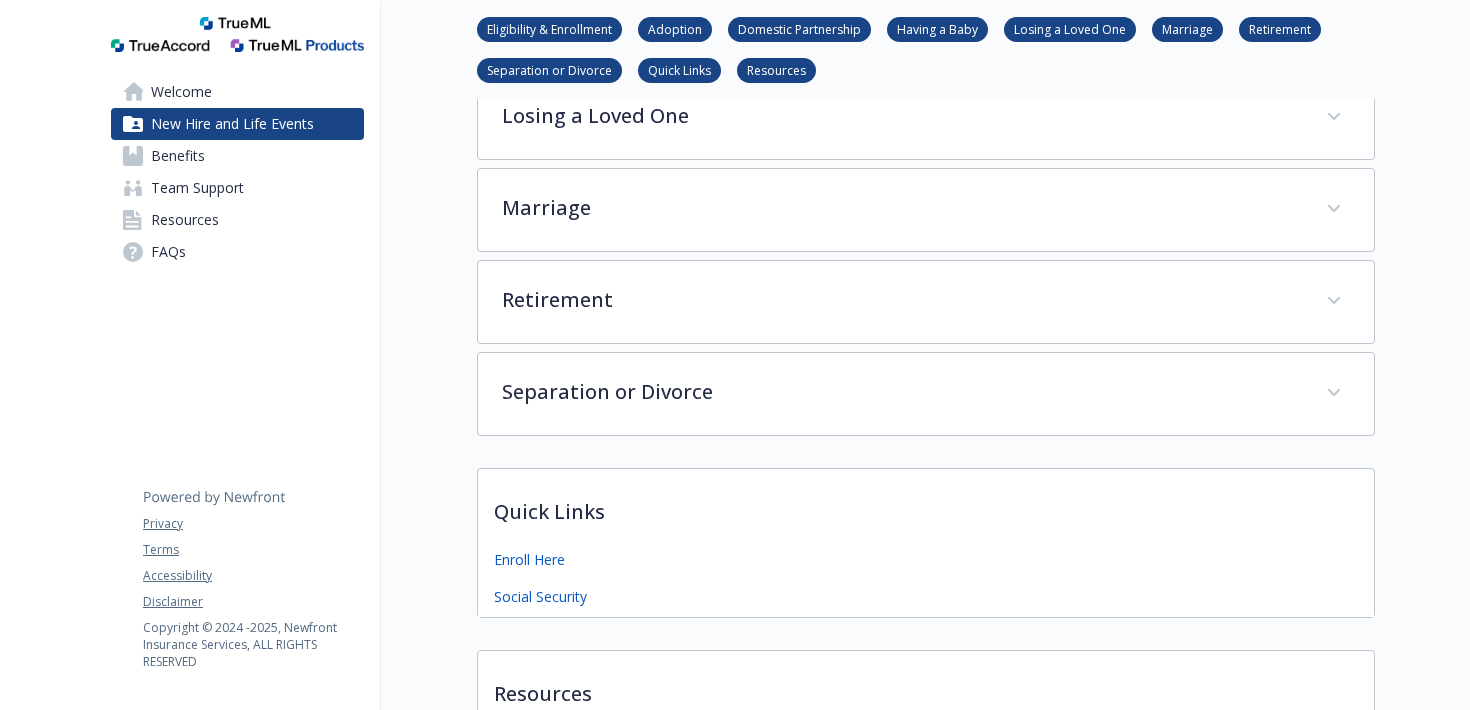 click on "Benefits" at bounding box center [237, 156] 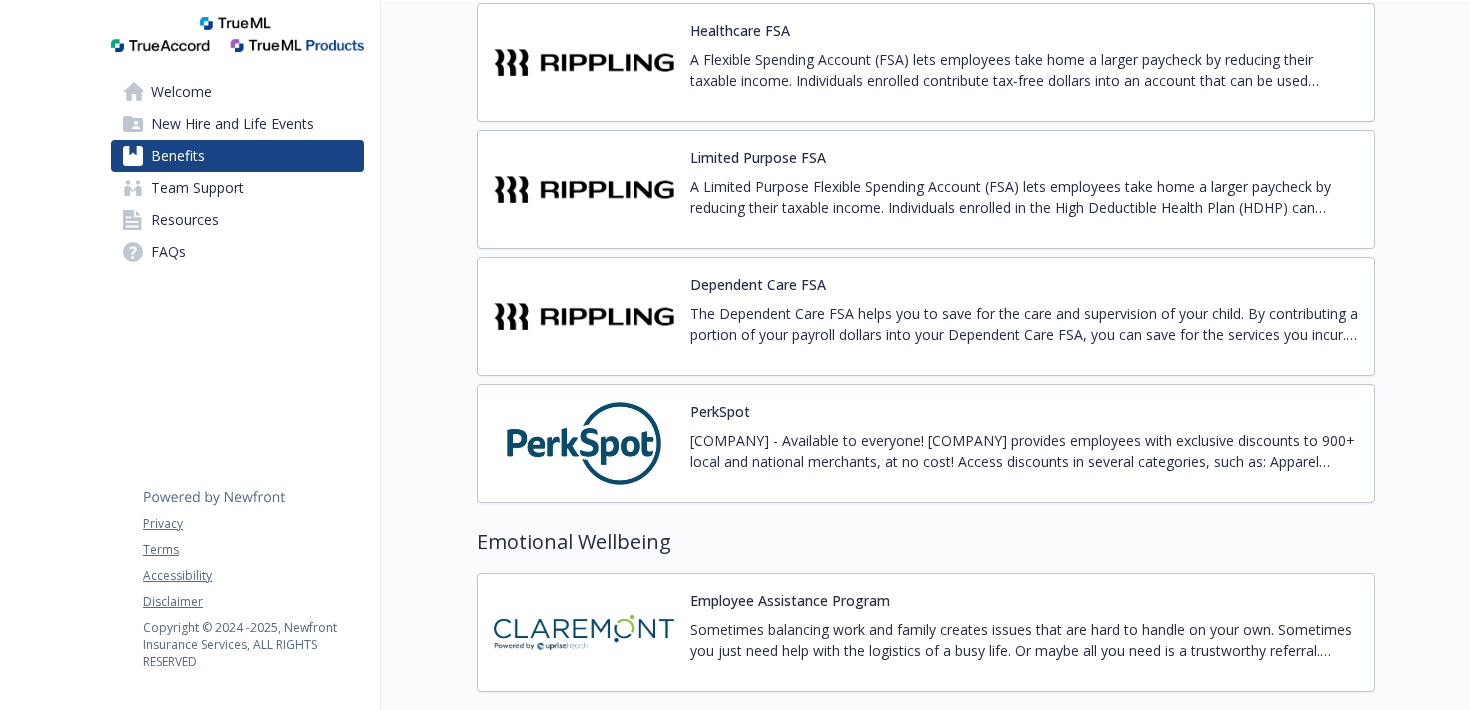 scroll, scrollTop: 3130, scrollLeft: 0, axis: vertical 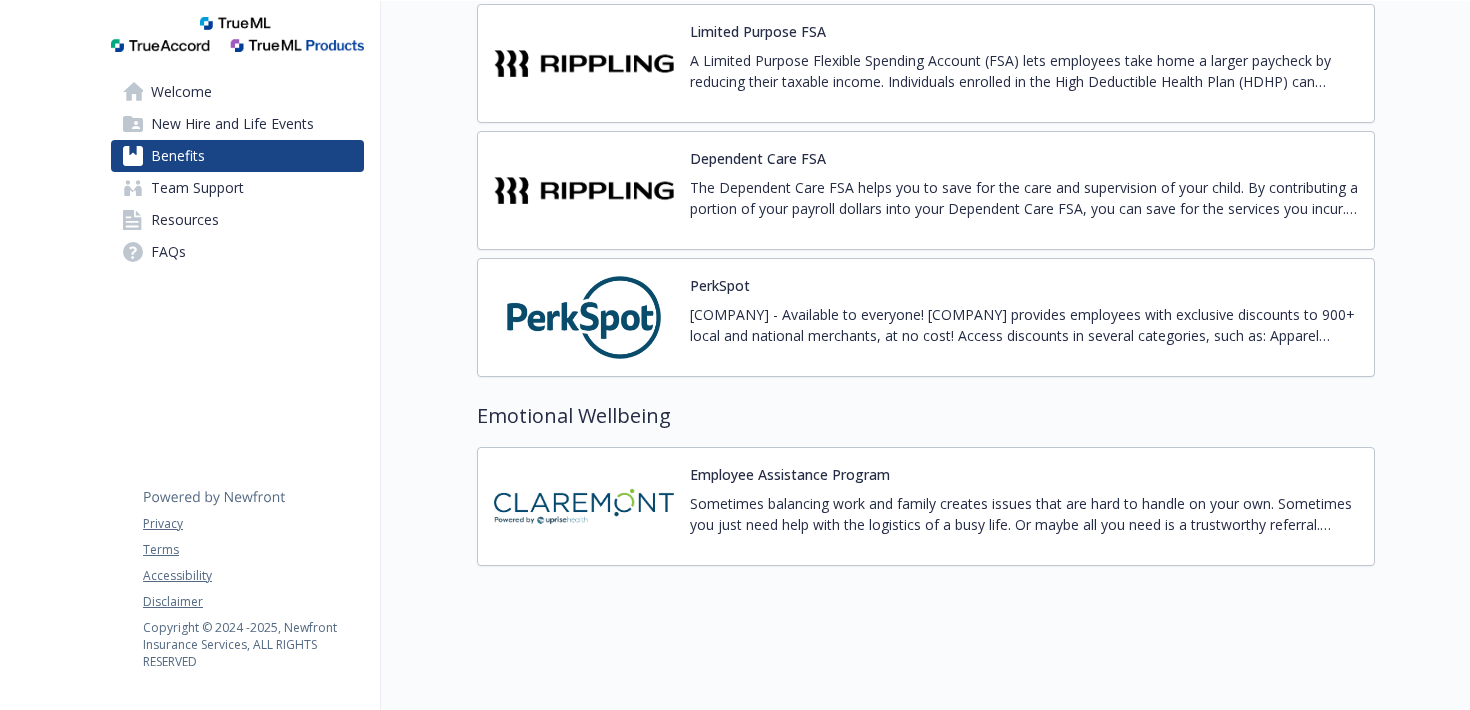 click on "Team Support" at bounding box center [237, 188] 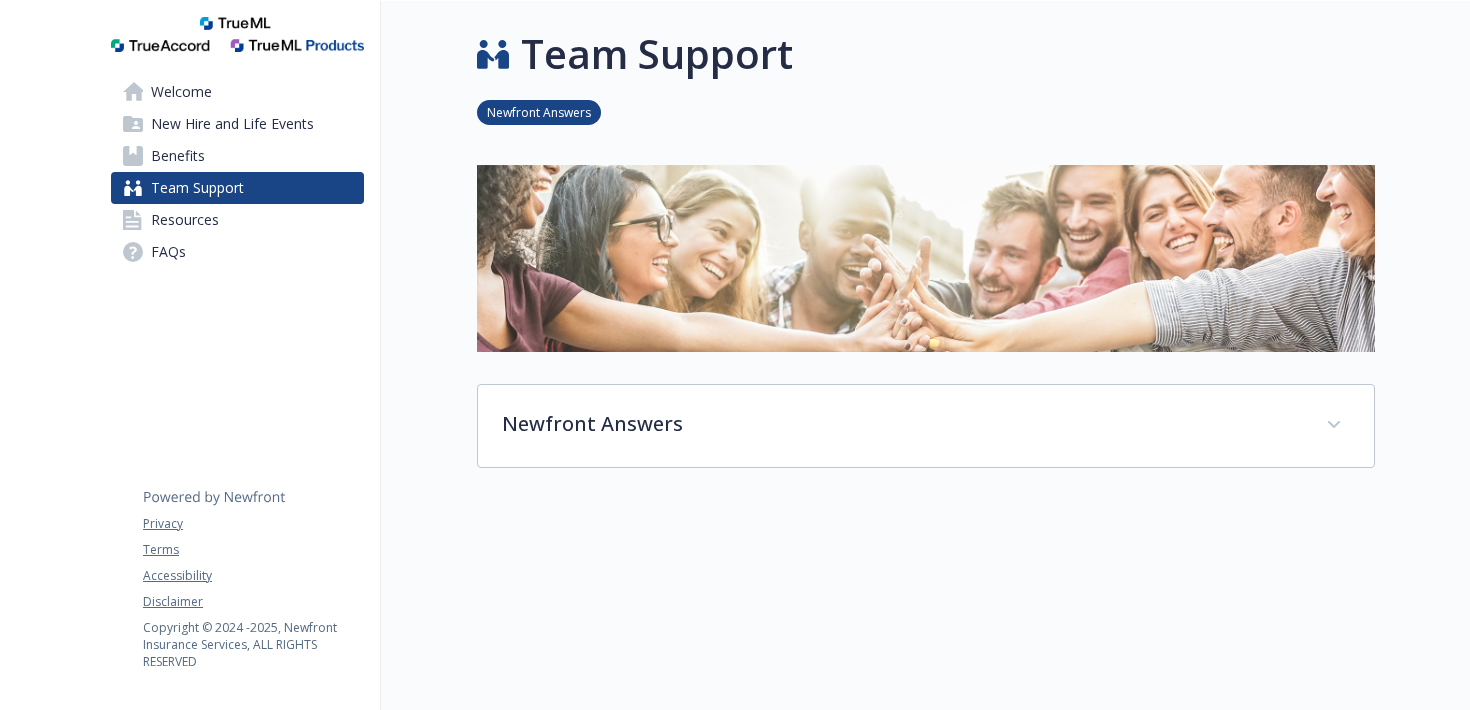 scroll, scrollTop: 153, scrollLeft: 0, axis: vertical 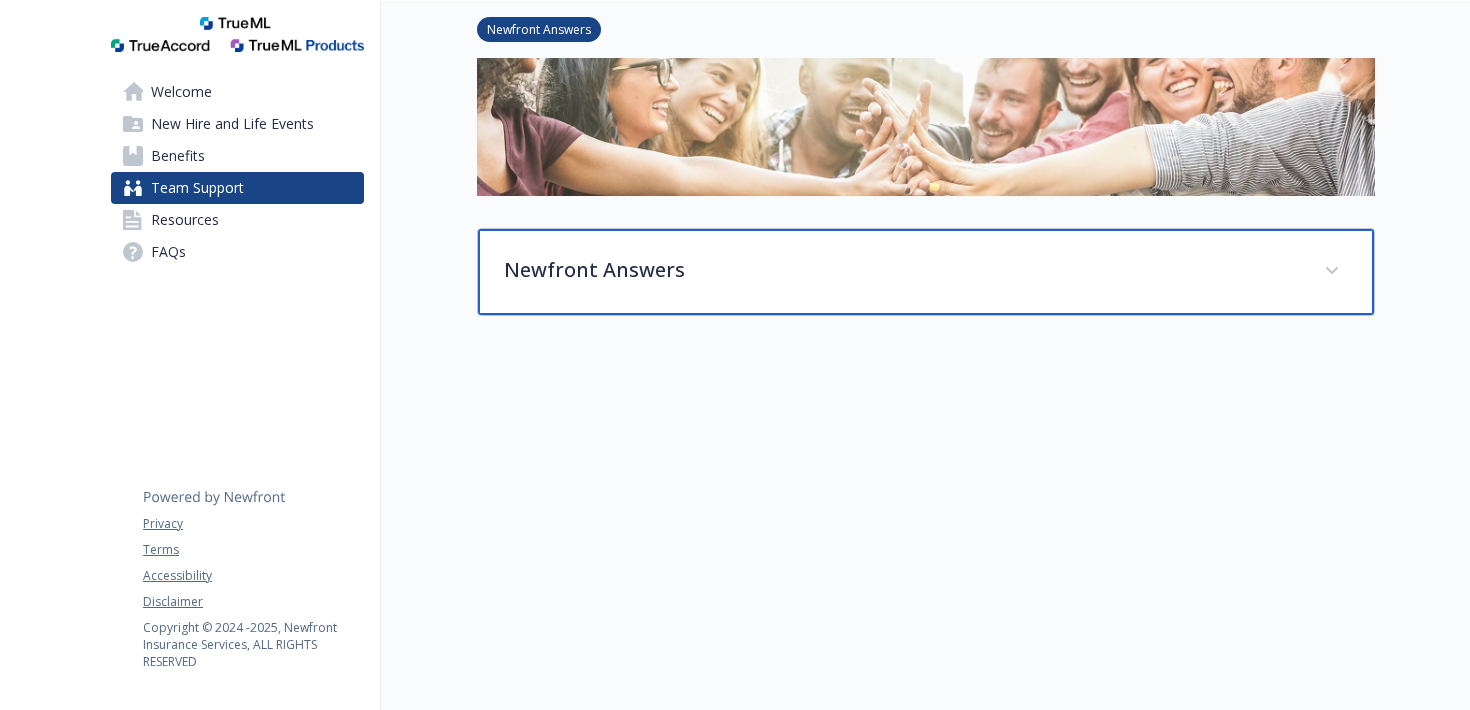 click on "Newfront Answers" at bounding box center (902, 270) 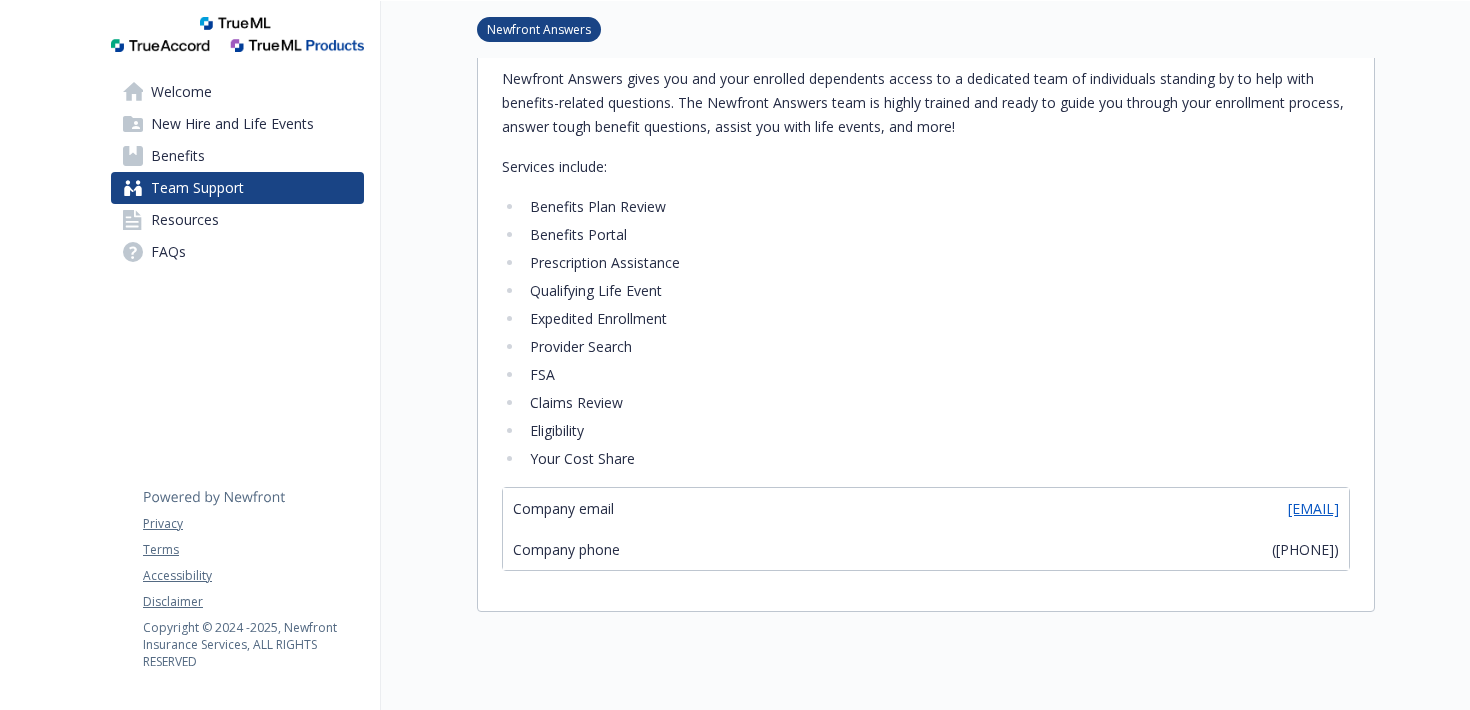 click on "Resources" at bounding box center (237, 220) 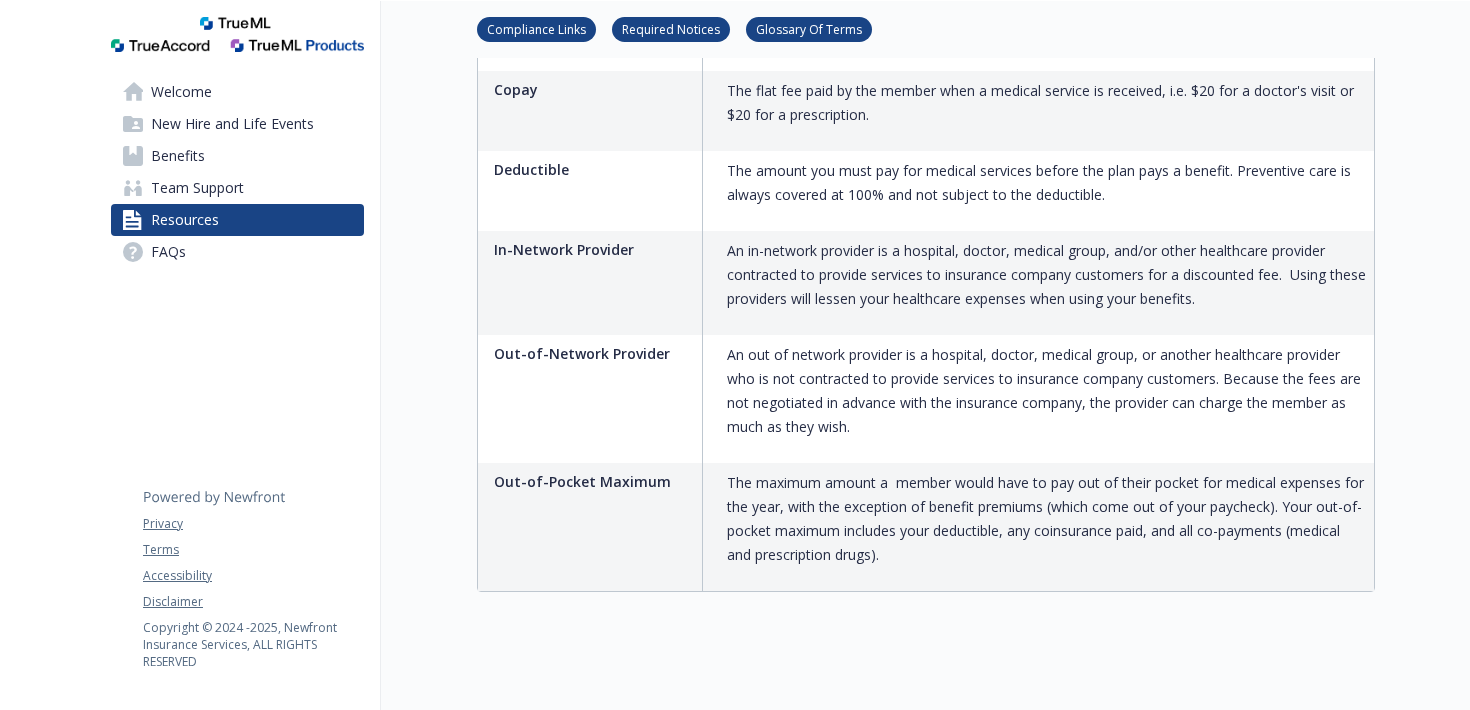 scroll, scrollTop: 2280, scrollLeft: 0, axis: vertical 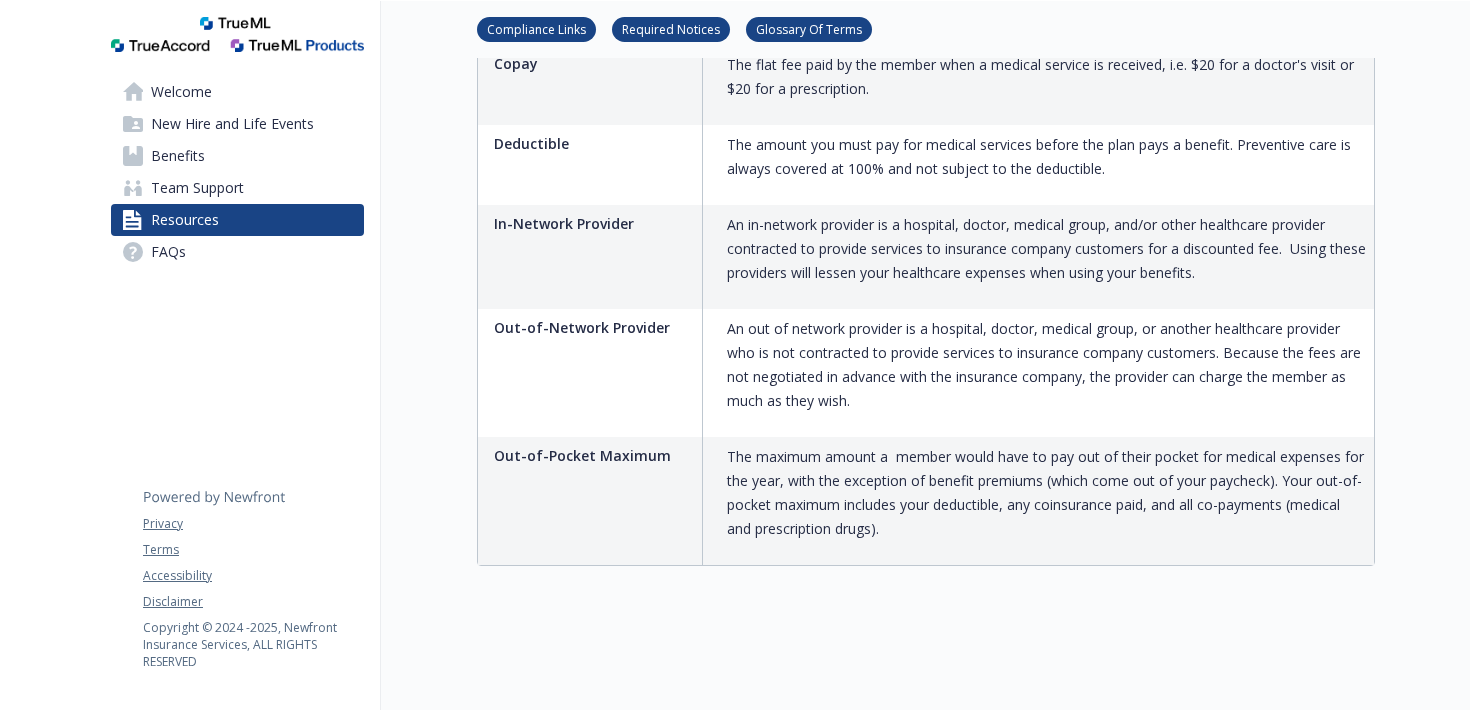 click on "Welcome New Hire and Life Events Benefits Team Support Resources FAQs Privacy Terms Accessibility Disclaimer Copyright © 2024 -  2025 , Newfront Insurance Services, ALL RIGHTS RESERVED" at bounding box center [237, 154] 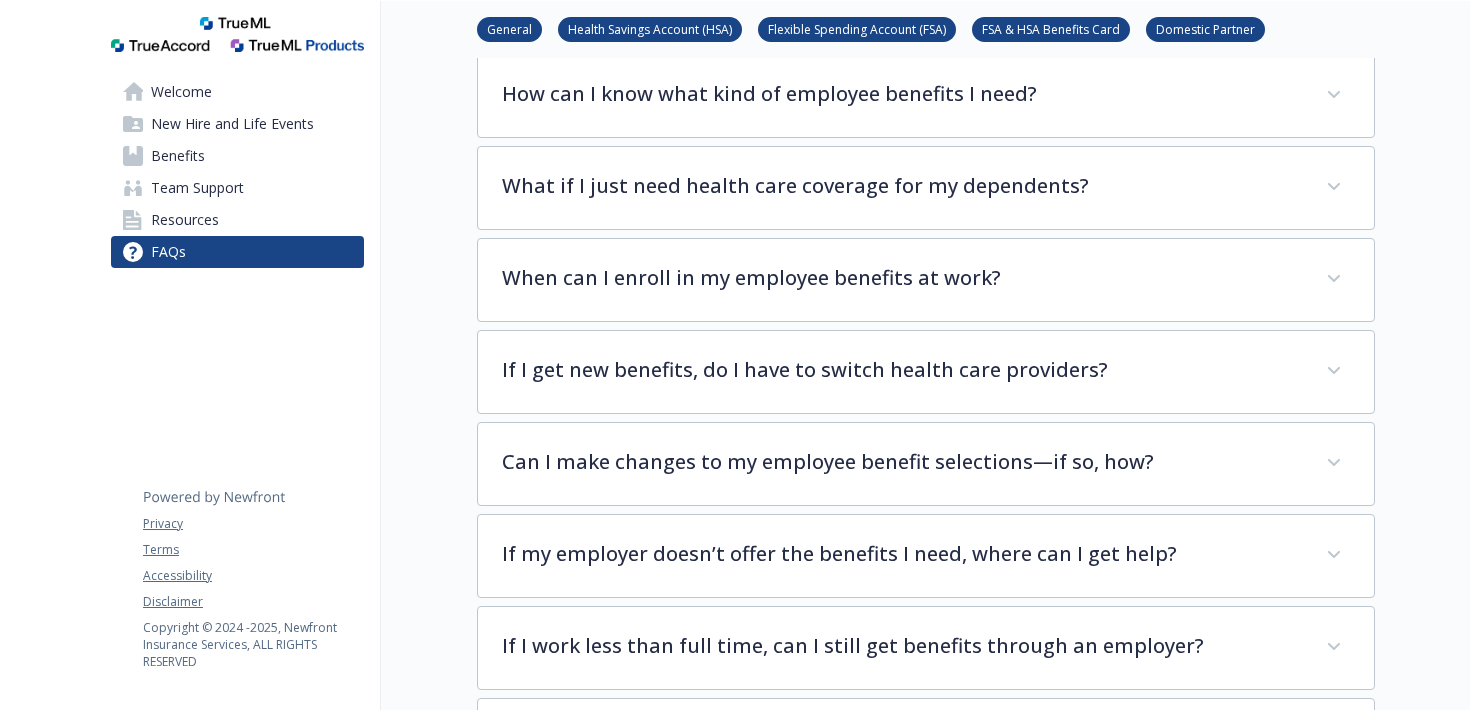 scroll, scrollTop: 0, scrollLeft: 0, axis: both 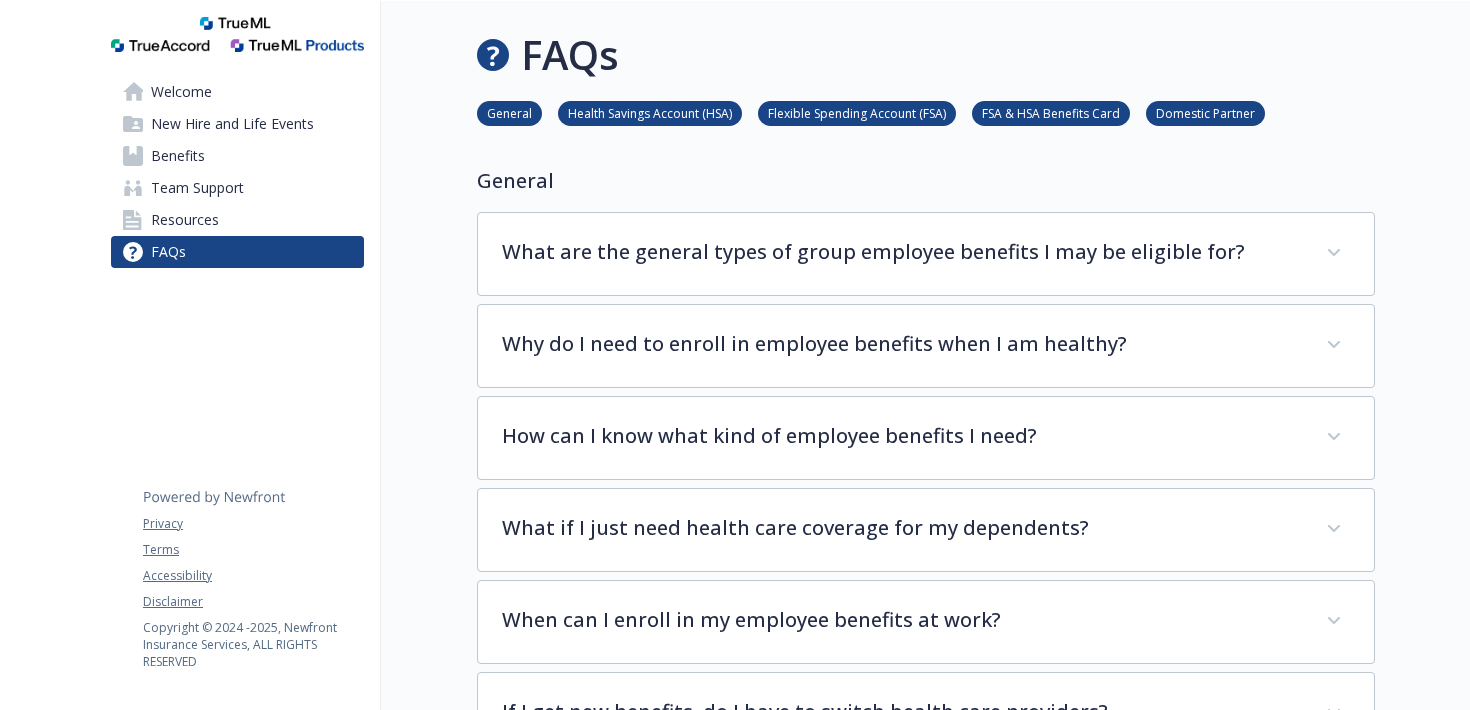 click on "Benefits" at bounding box center [237, 156] 